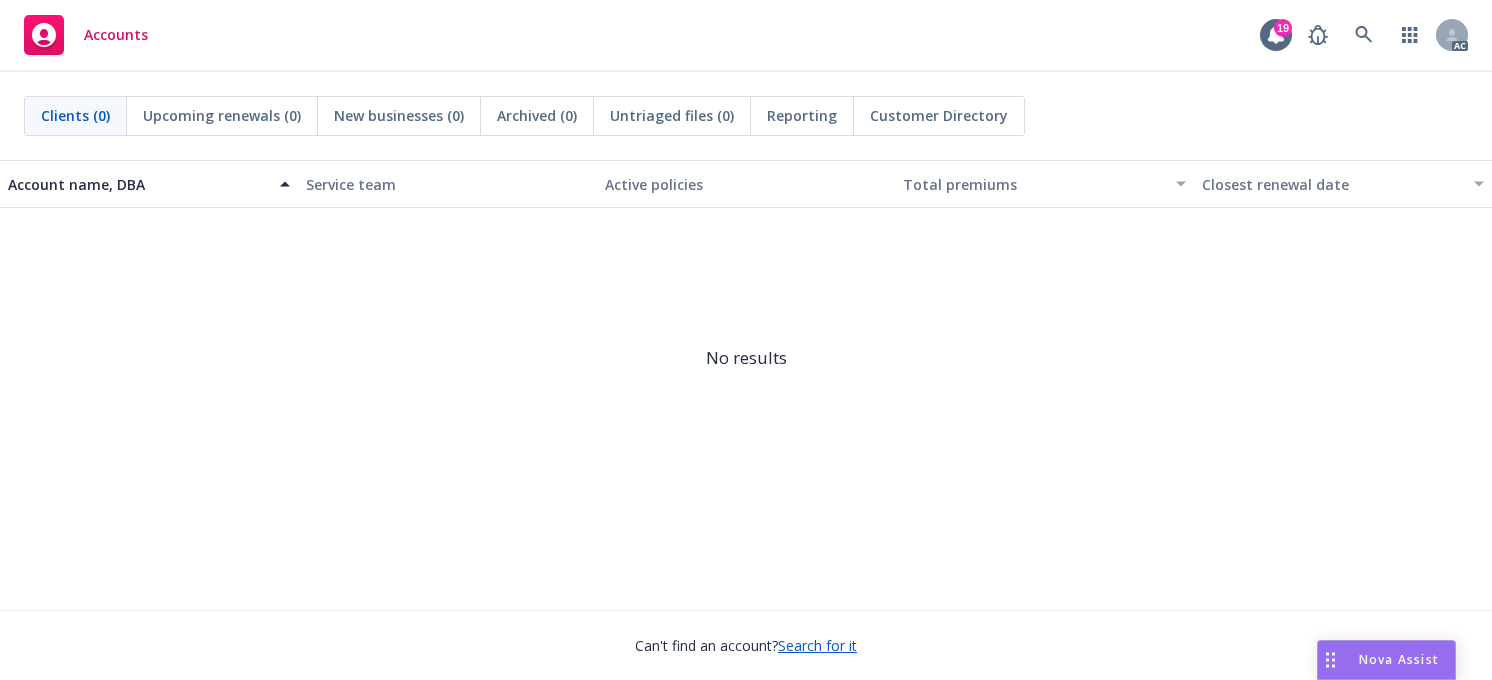 scroll, scrollTop: 0, scrollLeft: 0, axis: both 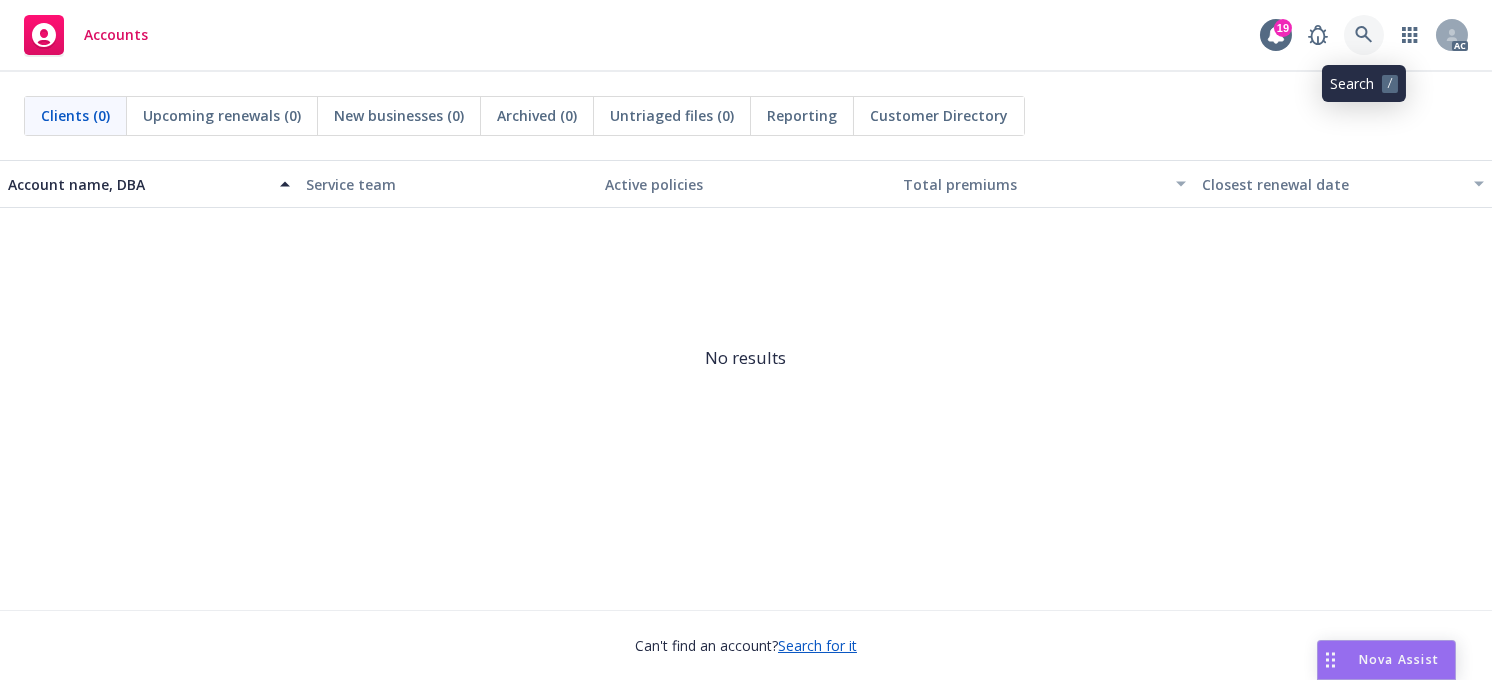 click 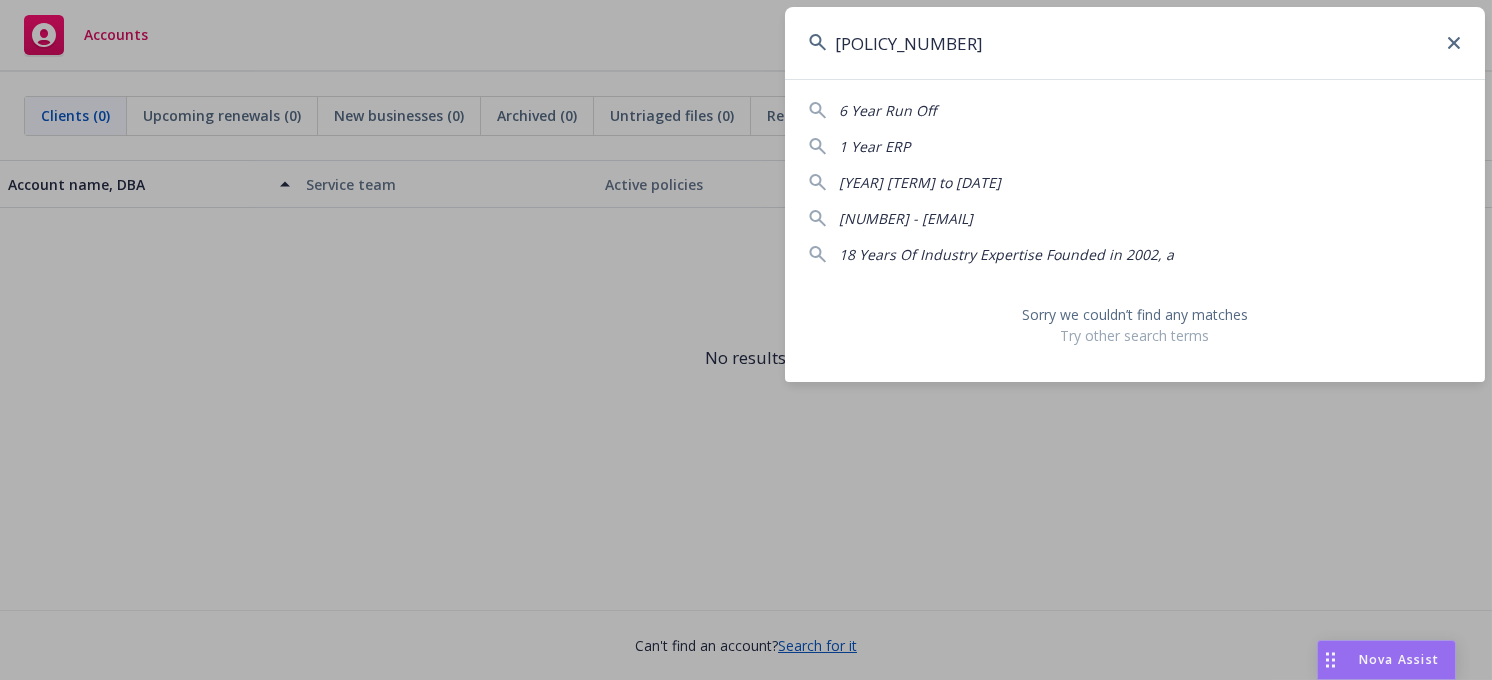 drag, startPoint x: 1020, startPoint y: 42, endPoint x: 407, endPoint y: 32, distance: 613.08154 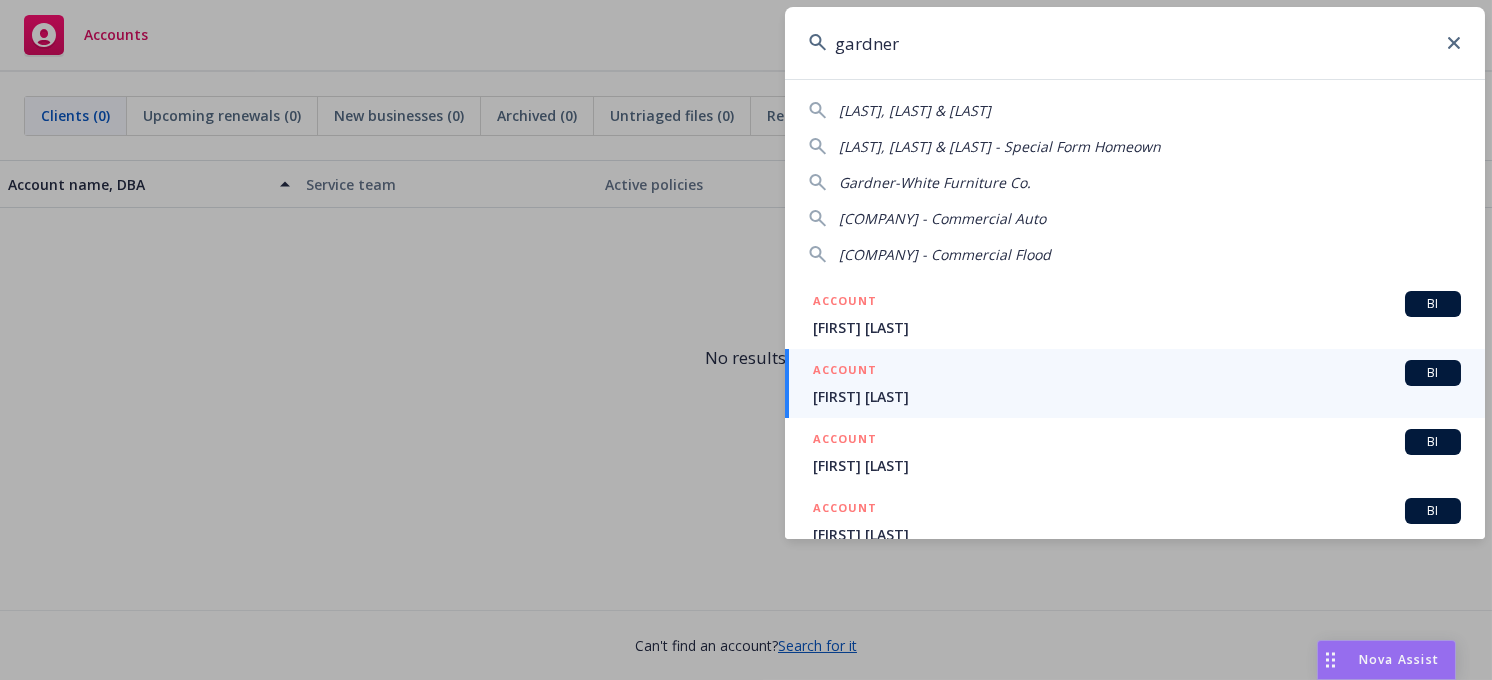 click on "Gardner-White Furniture Co." at bounding box center [935, 182] 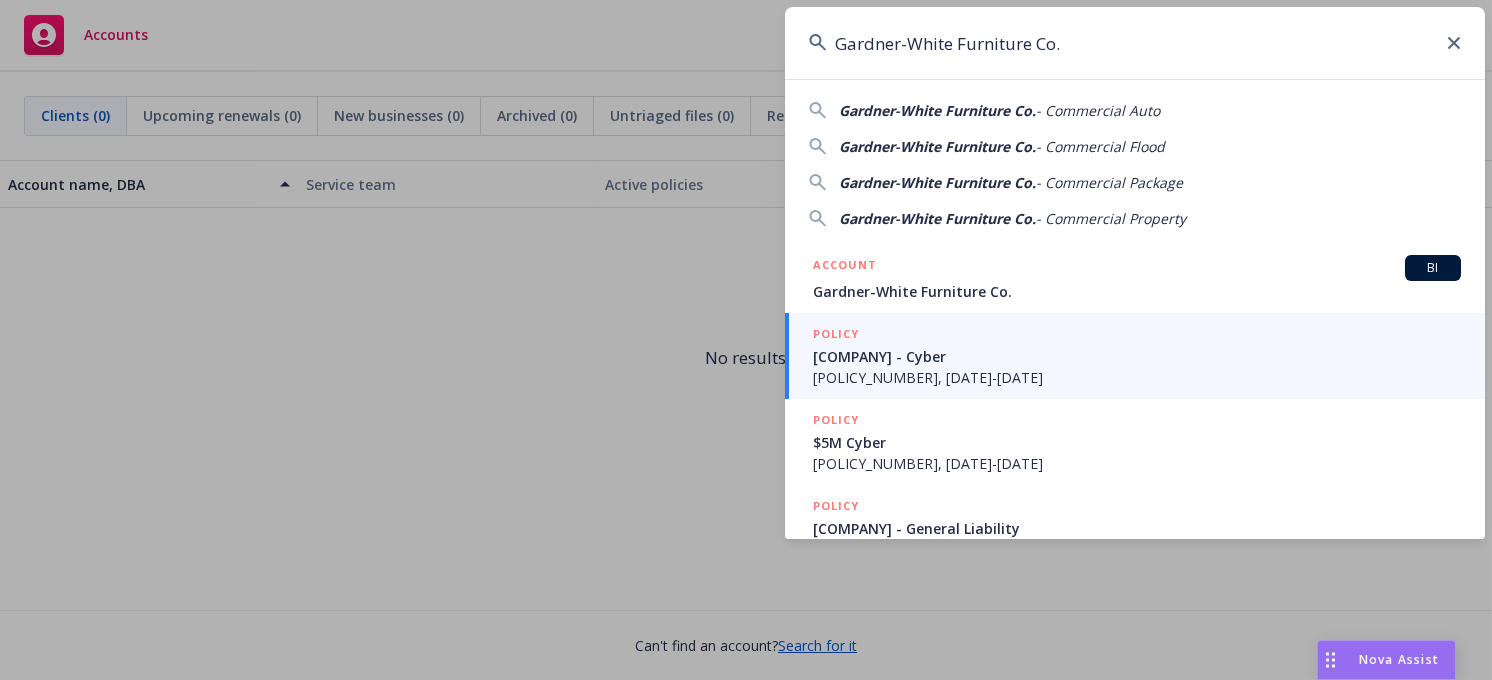 click on "[COMPANY] - Cyber" at bounding box center (1137, 356) 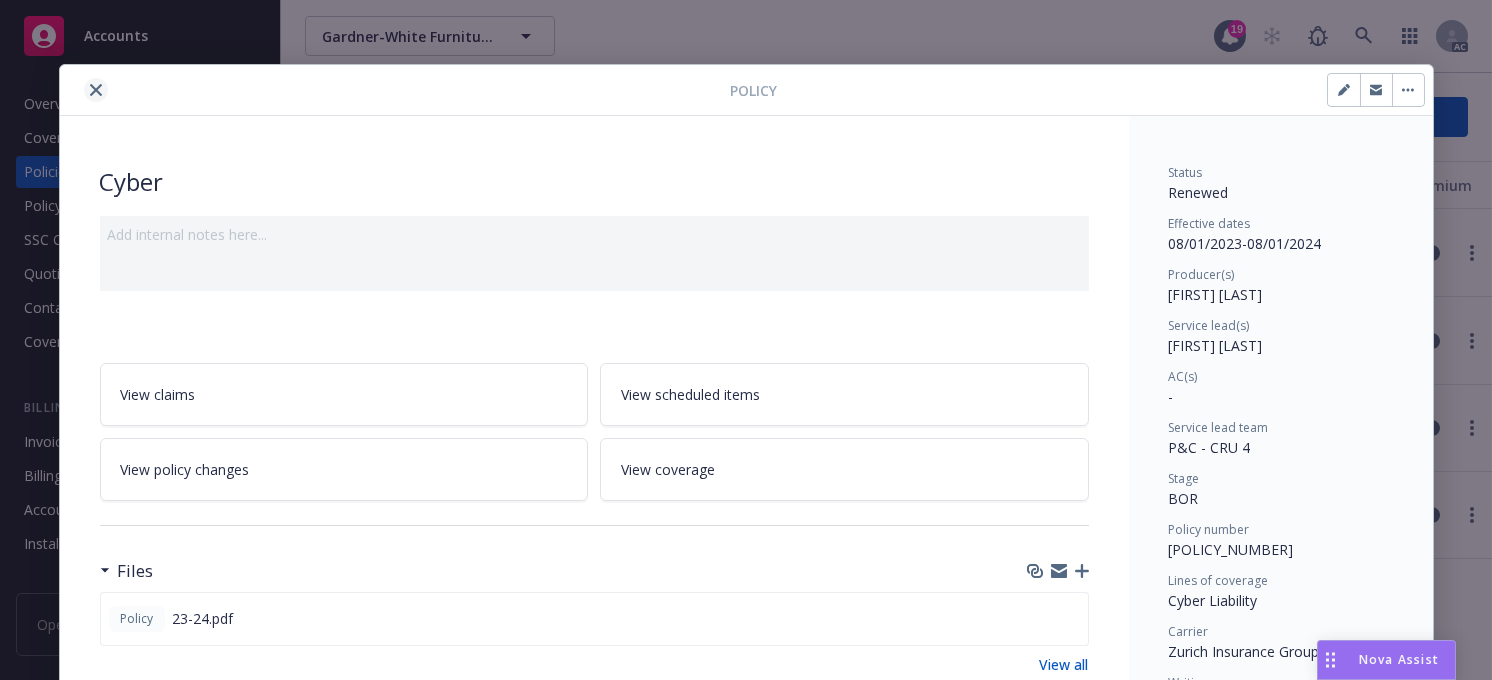 click at bounding box center (96, 90) 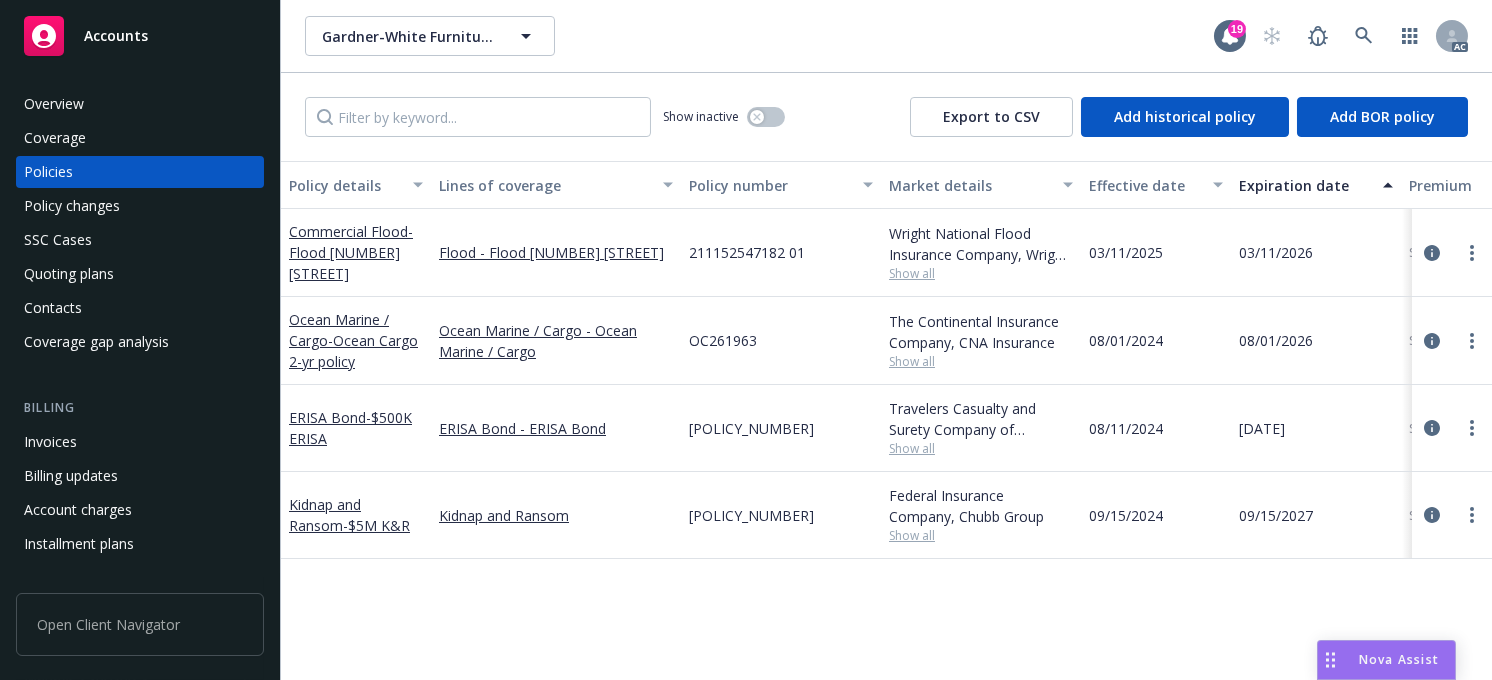 drag, startPoint x: 64, startPoint y: 107, endPoint x: 378, endPoint y: 136, distance: 315.33633 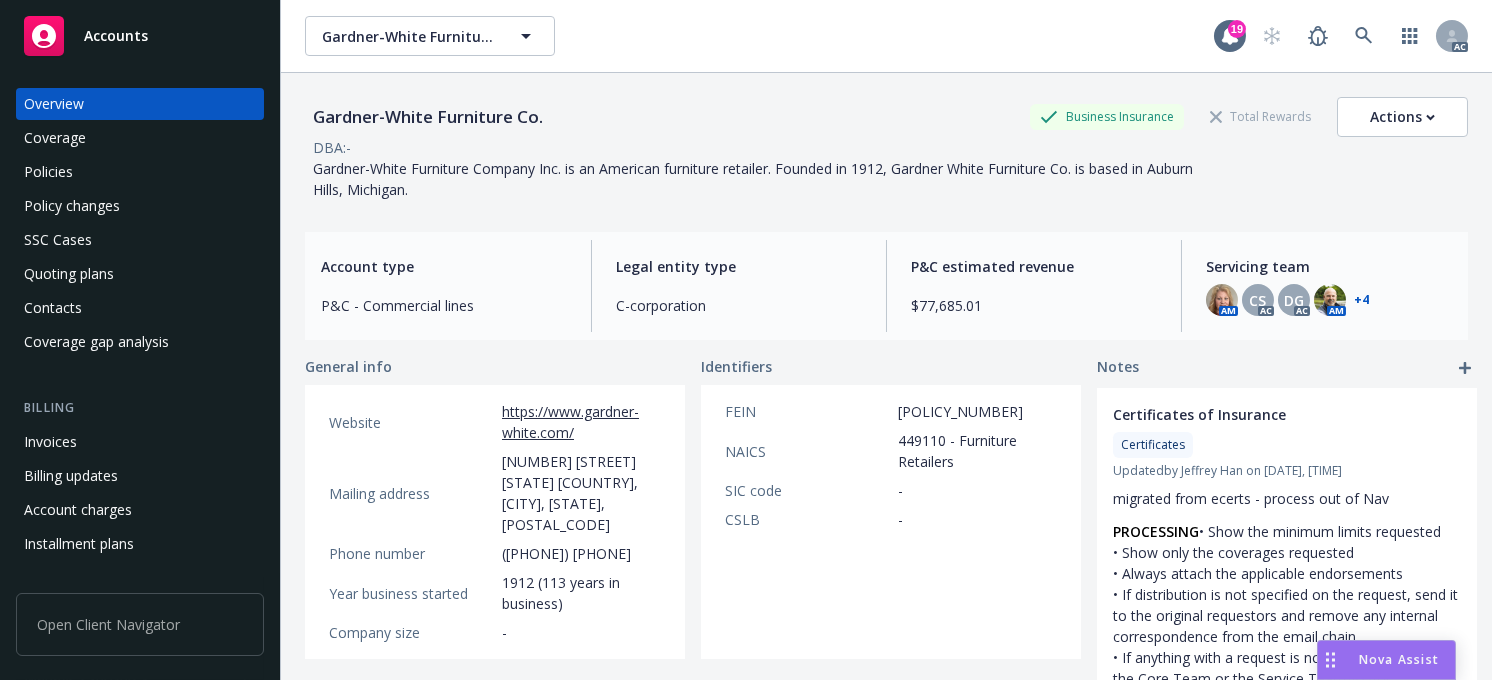click on "+ 4" at bounding box center [1361, 300] 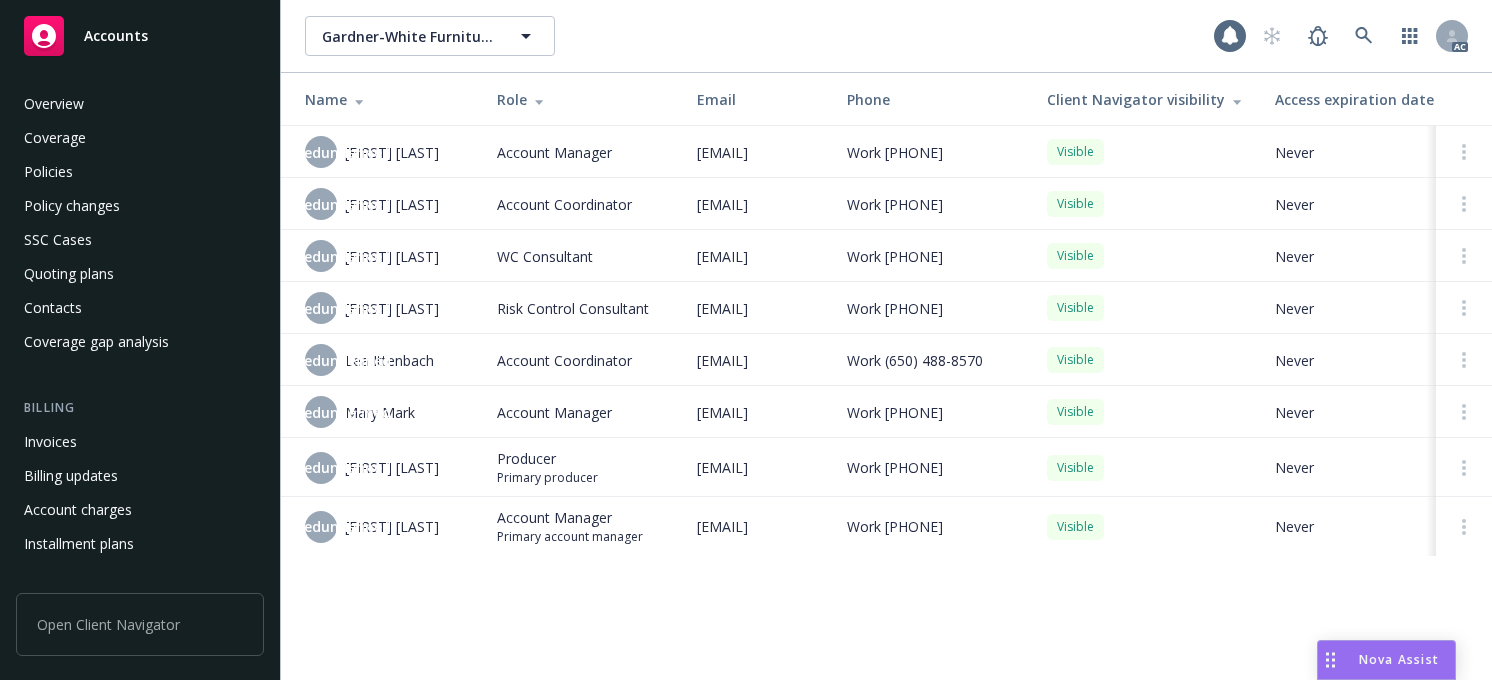 scroll, scrollTop: 0, scrollLeft: 0, axis: both 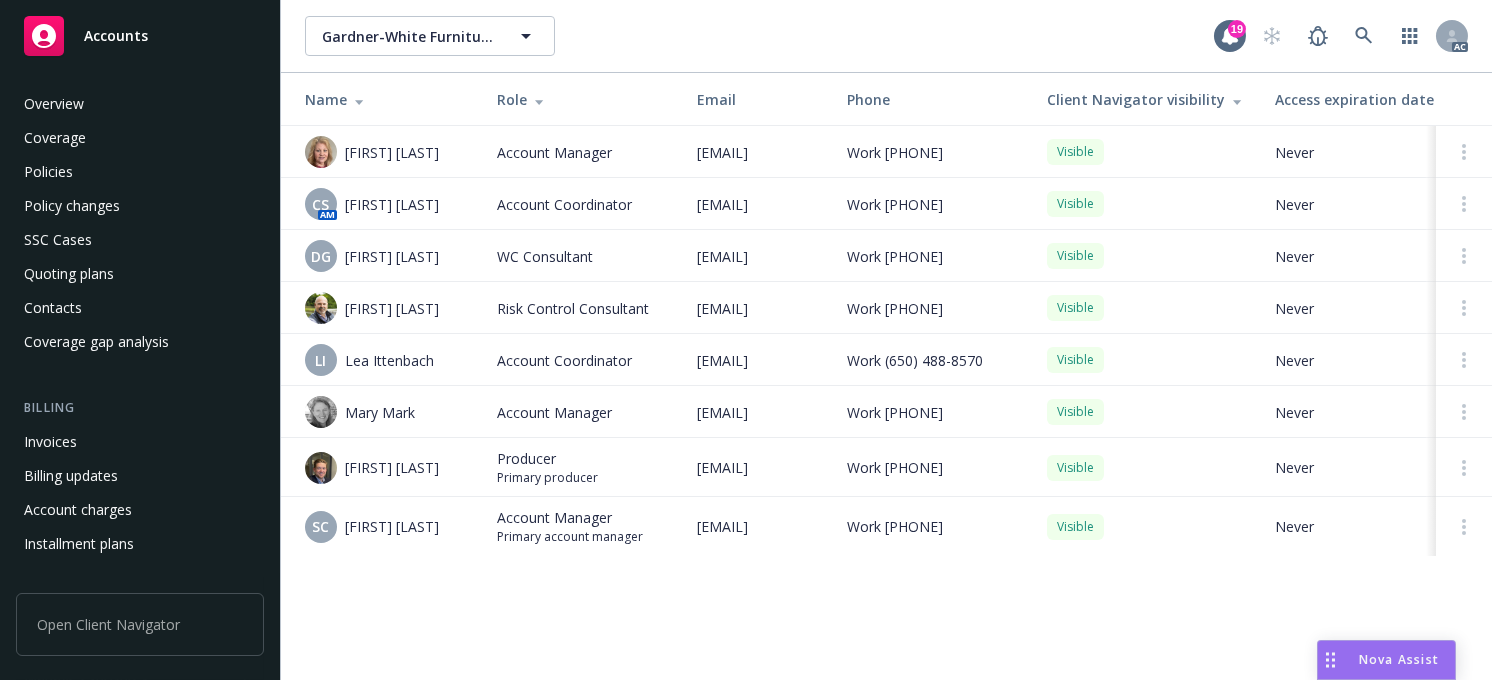 drag, startPoint x: 39, startPoint y: 101, endPoint x: 329, endPoint y: 93, distance: 290.11032 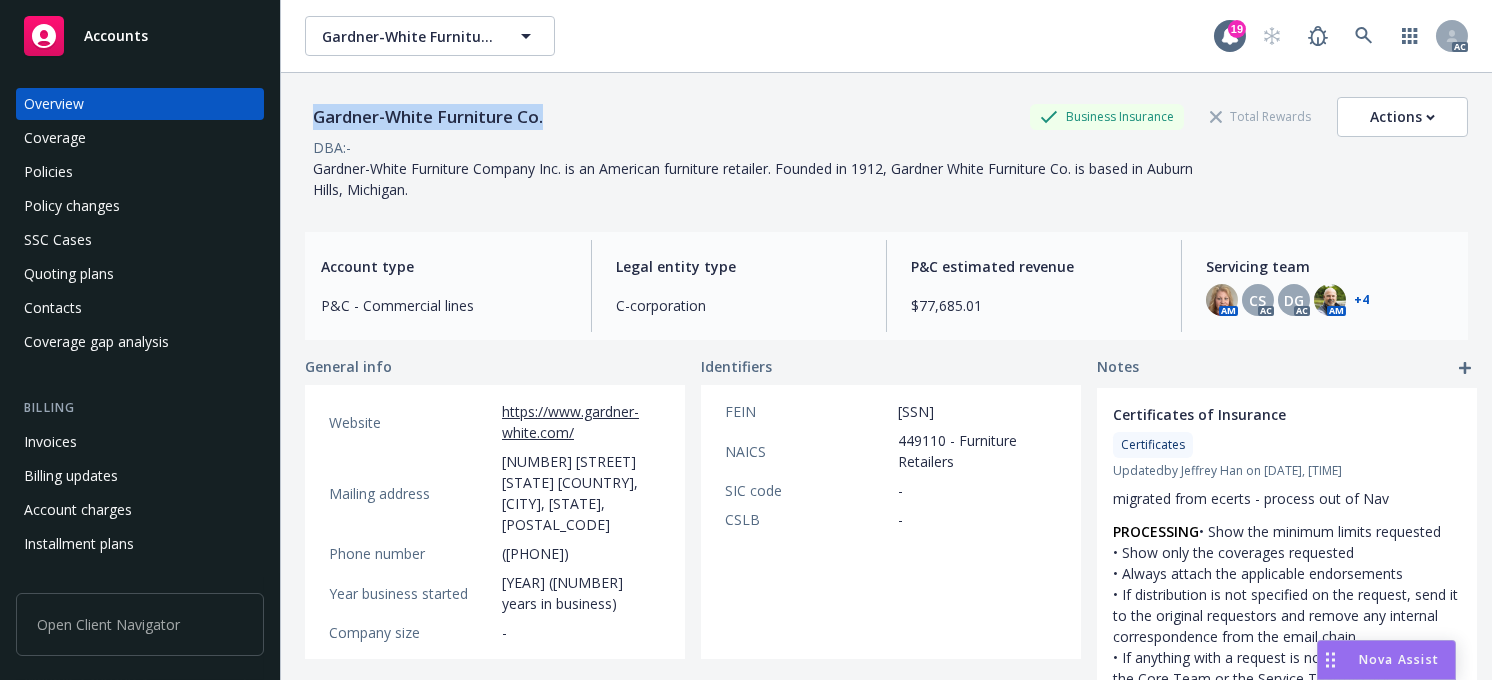 drag, startPoint x: 545, startPoint y: 112, endPoint x: 313, endPoint y: 109, distance: 232.0194 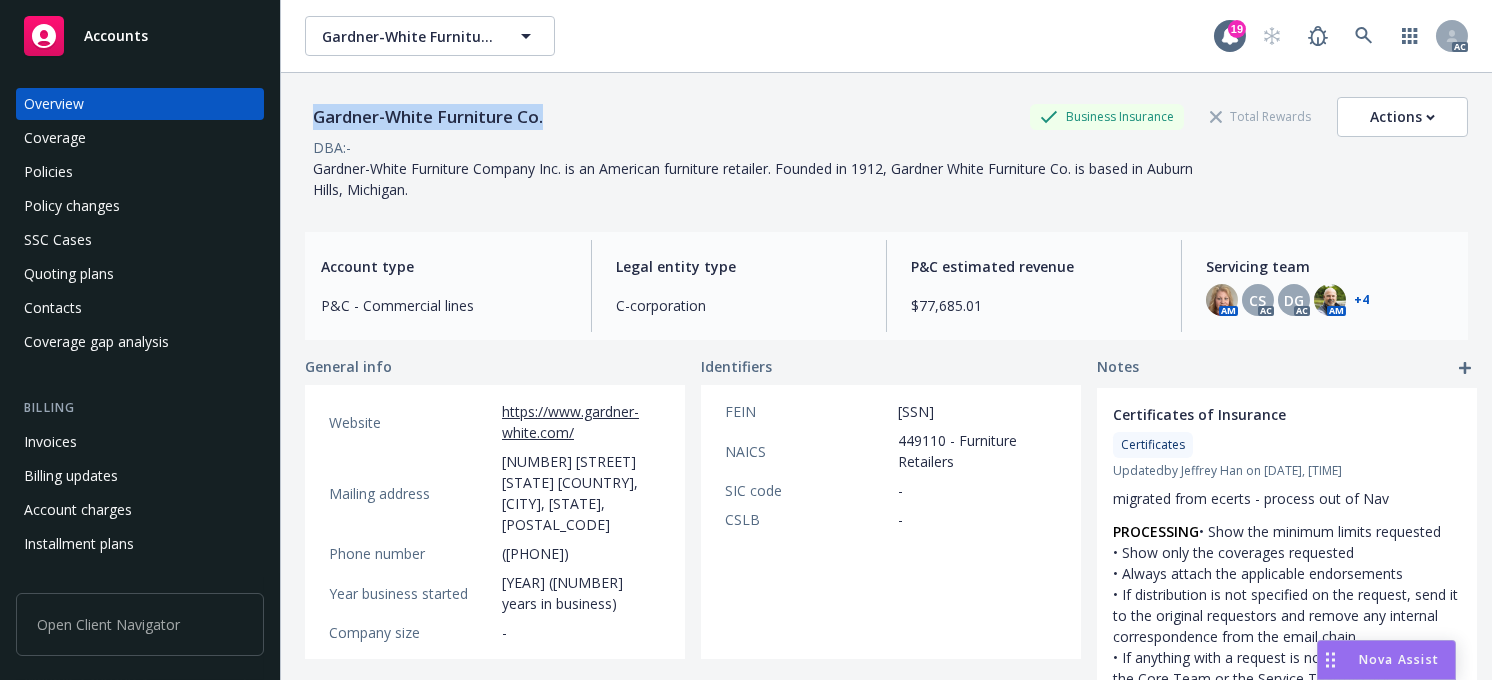 click on "Gardner-White Furniture Co." at bounding box center (428, 117) 